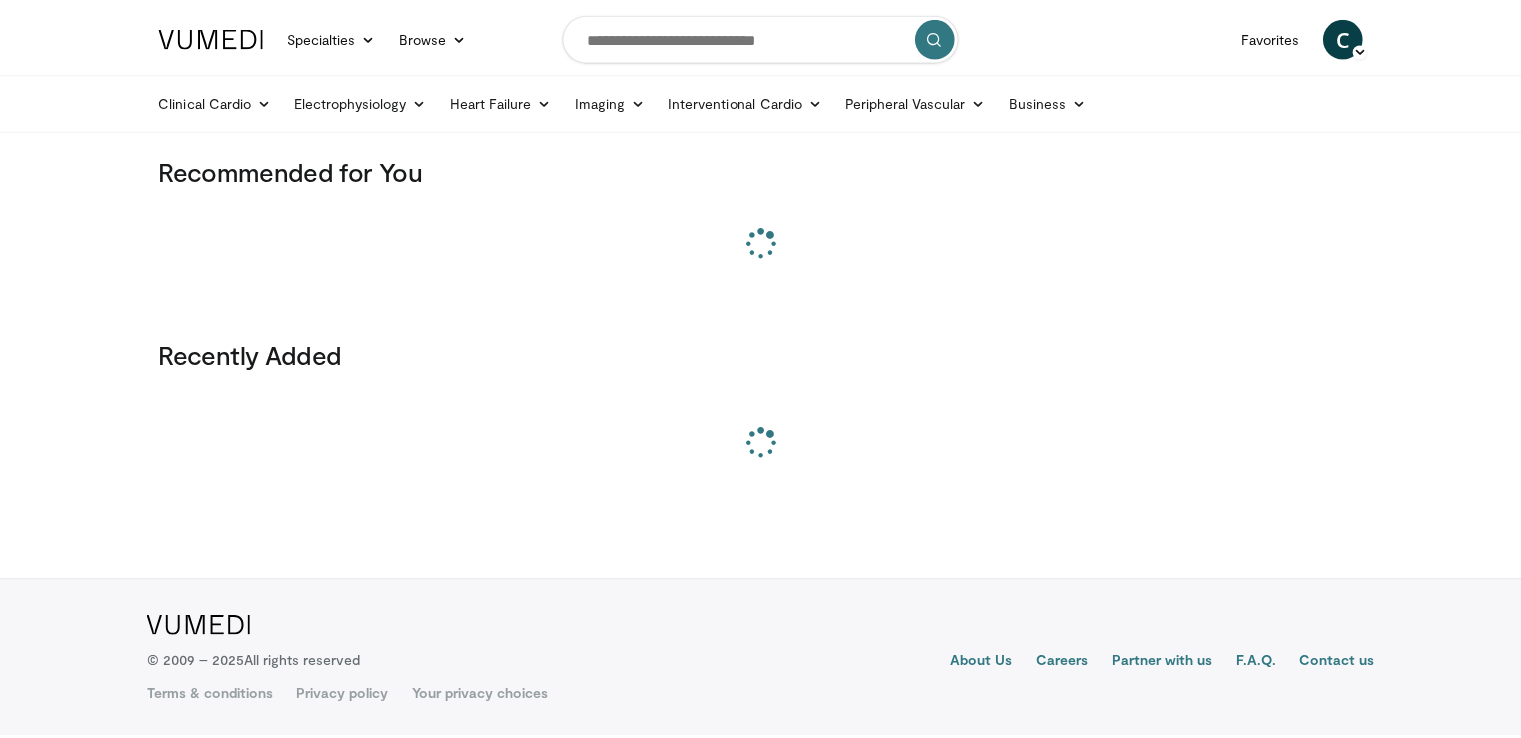 scroll, scrollTop: 0, scrollLeft: 0, axis: both 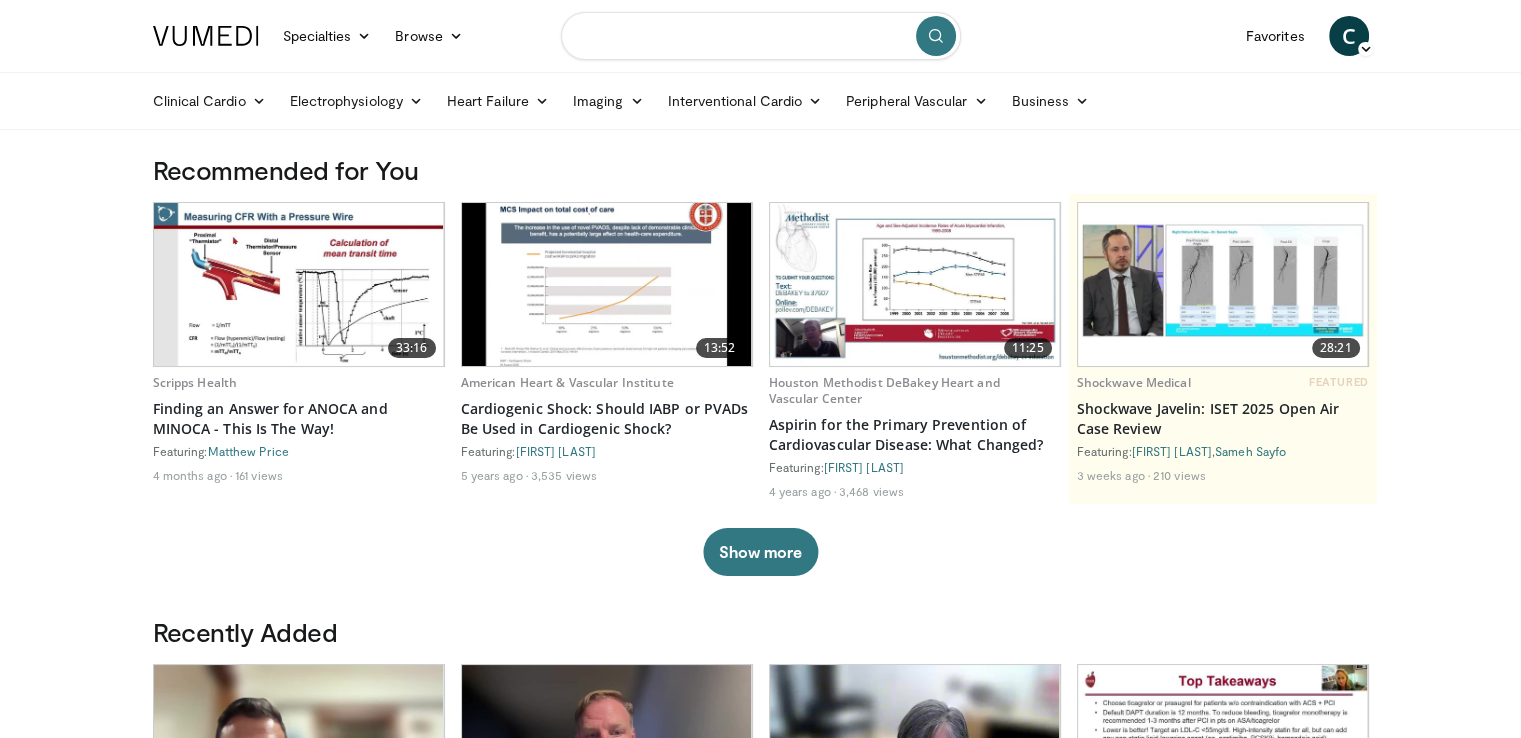 click at bounding box center (761, 36) 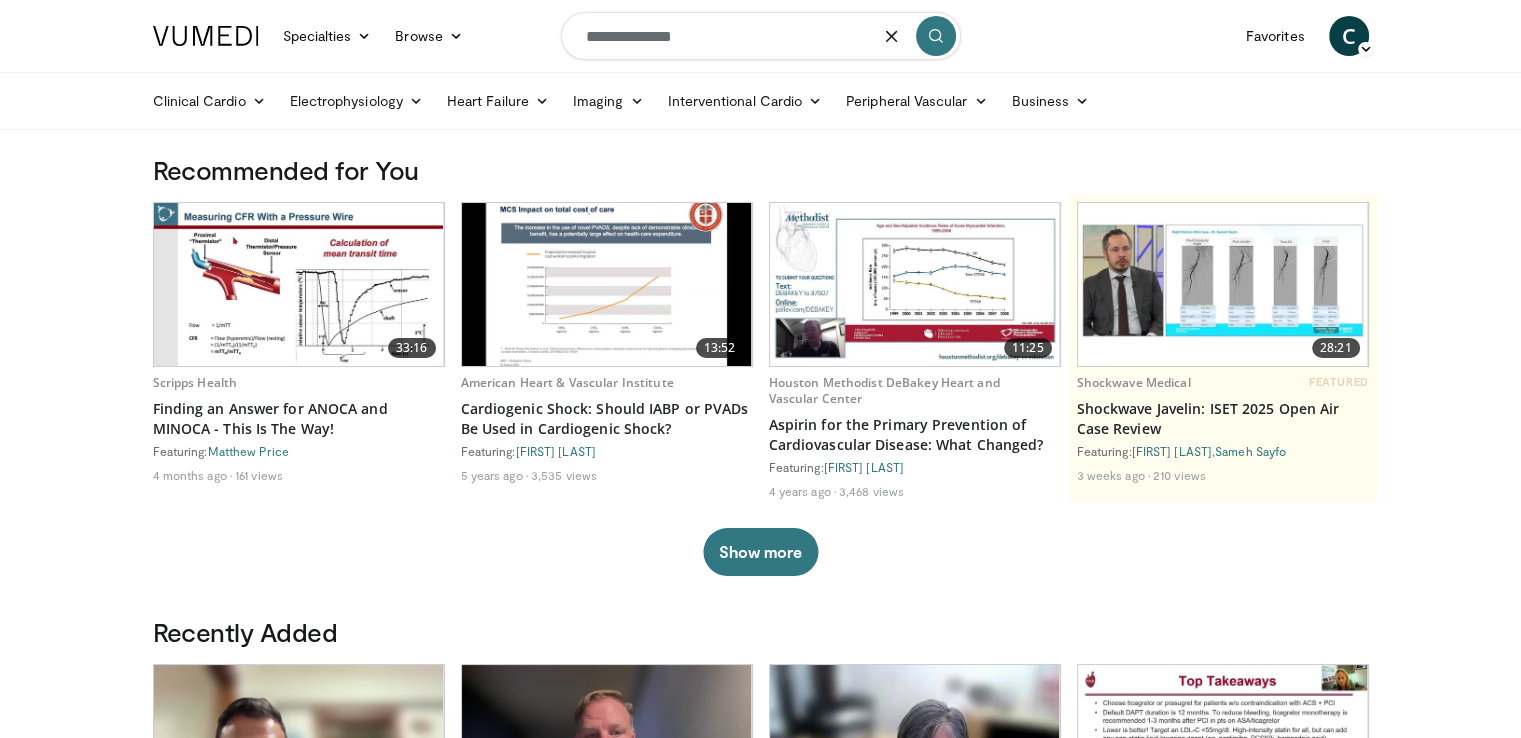 type on "**********" 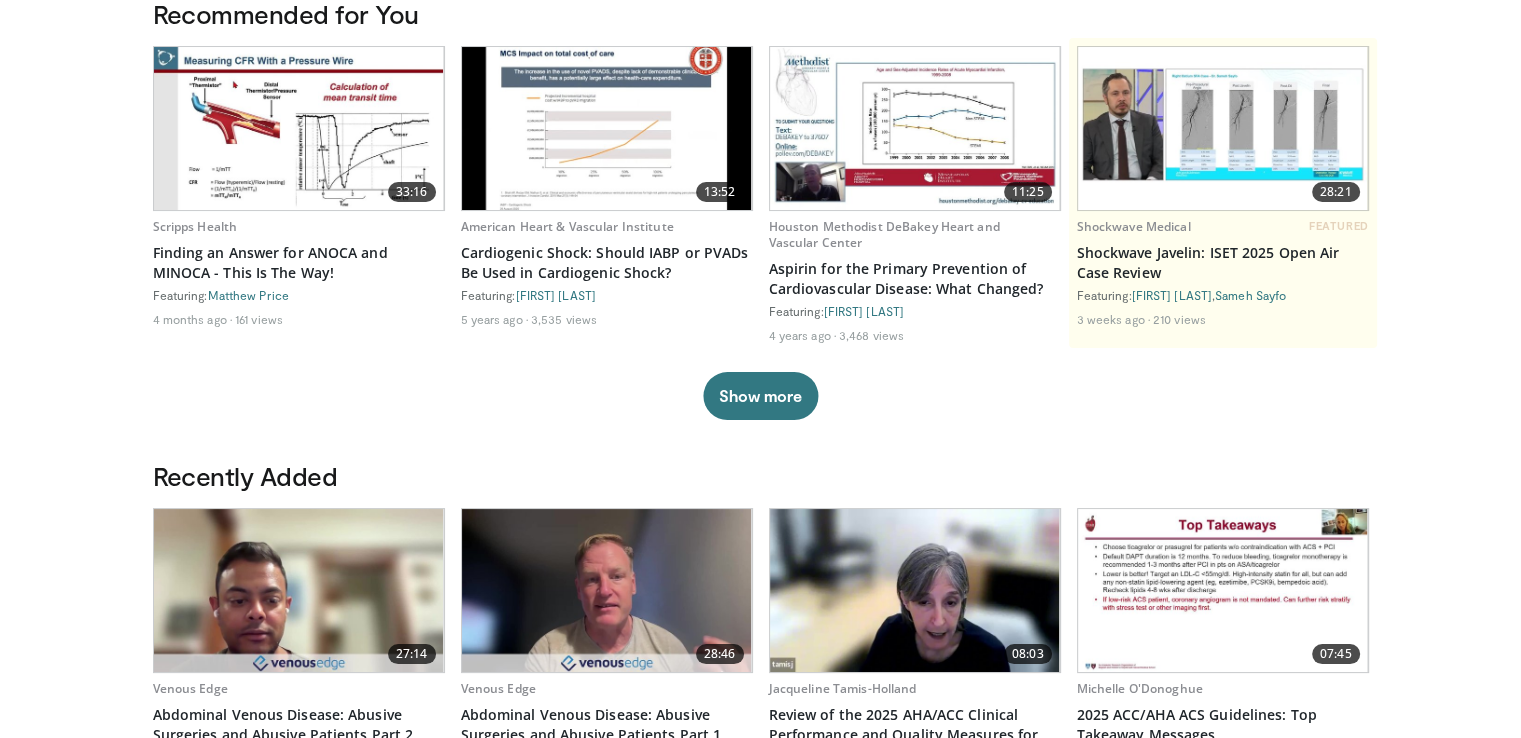 scroll, scrollTop: 158, scrollLeft: 0, axis: vertical 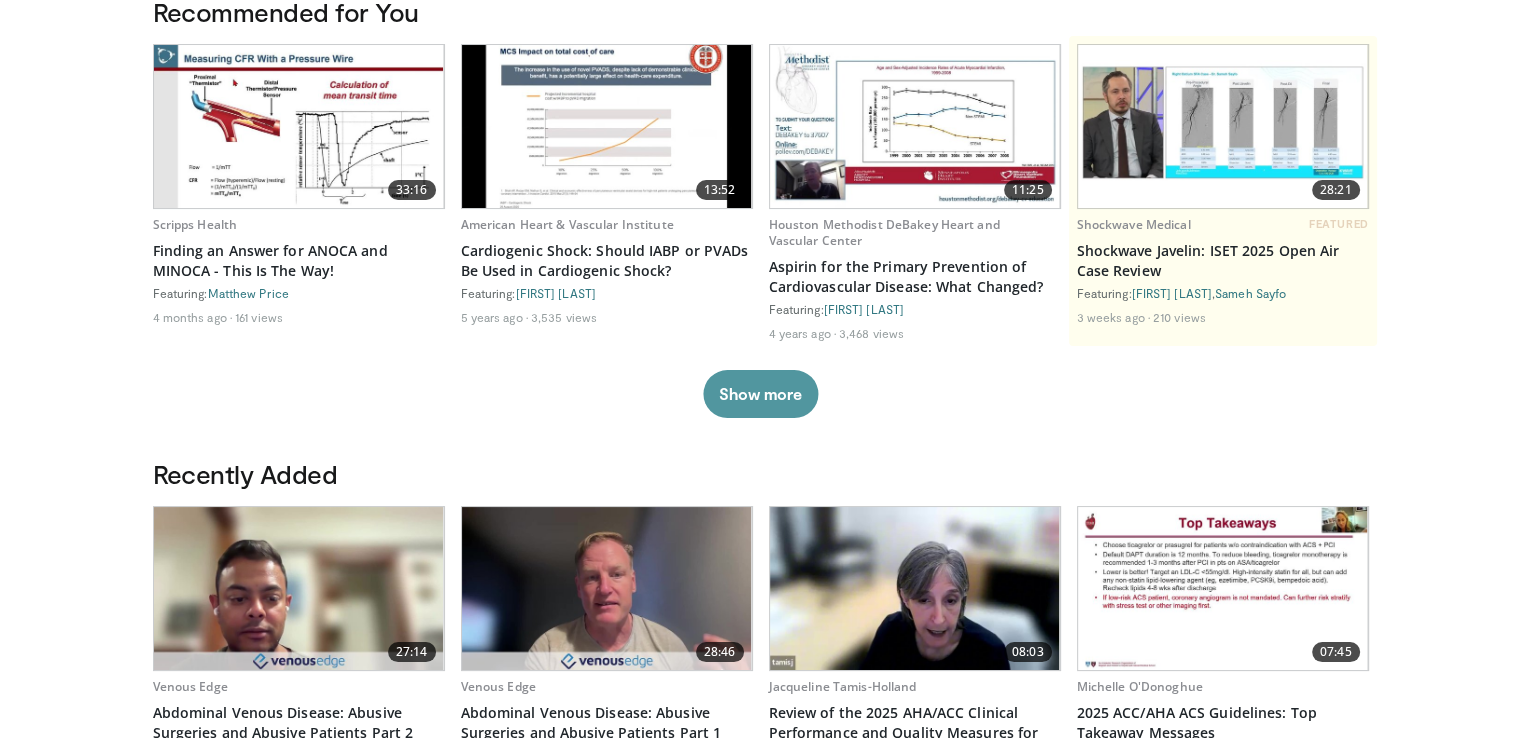 click on "Show more" at bounding box center (760, 394) 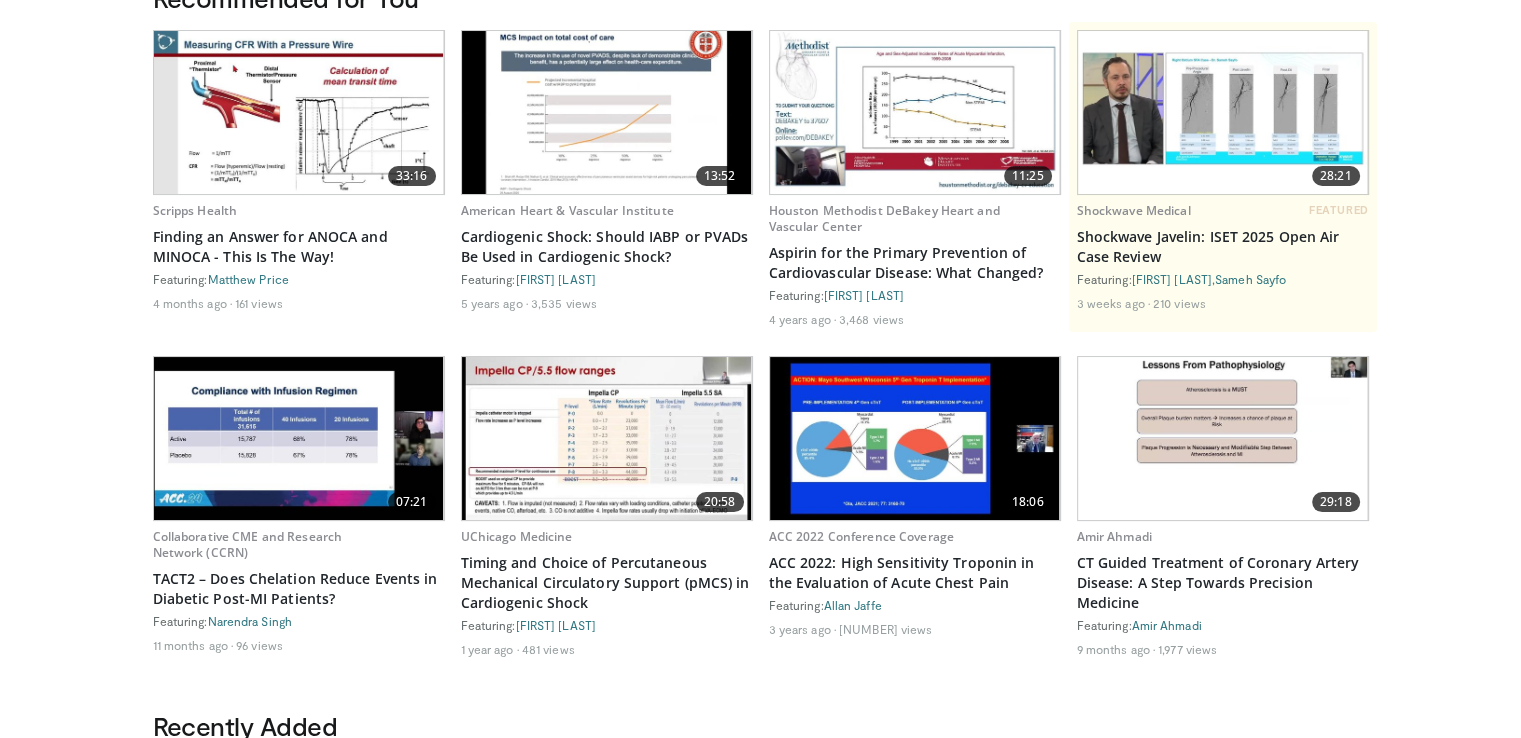 scroll, scrollTop: 0, scrollLeft: 0, axis: both 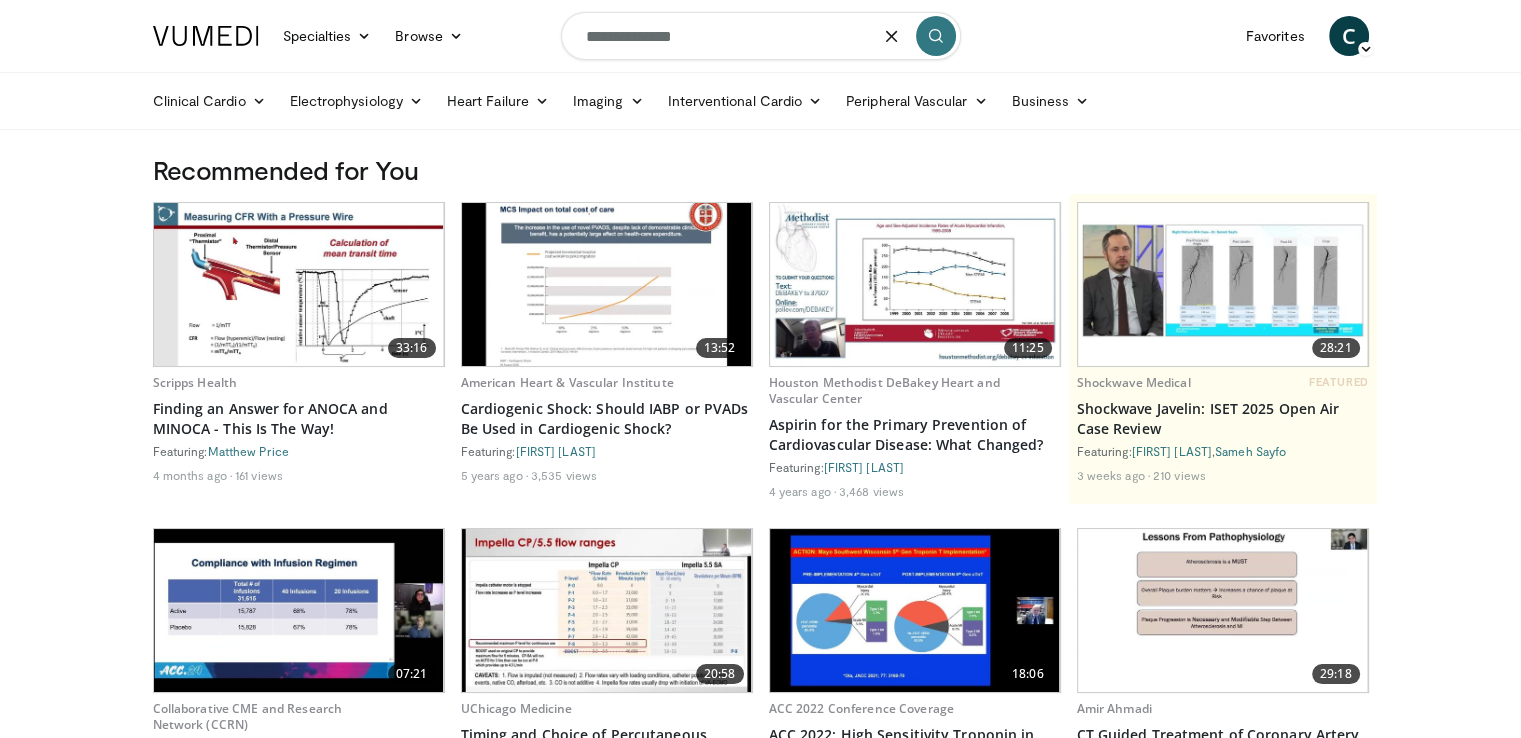 click at bounding box center [299, 284] 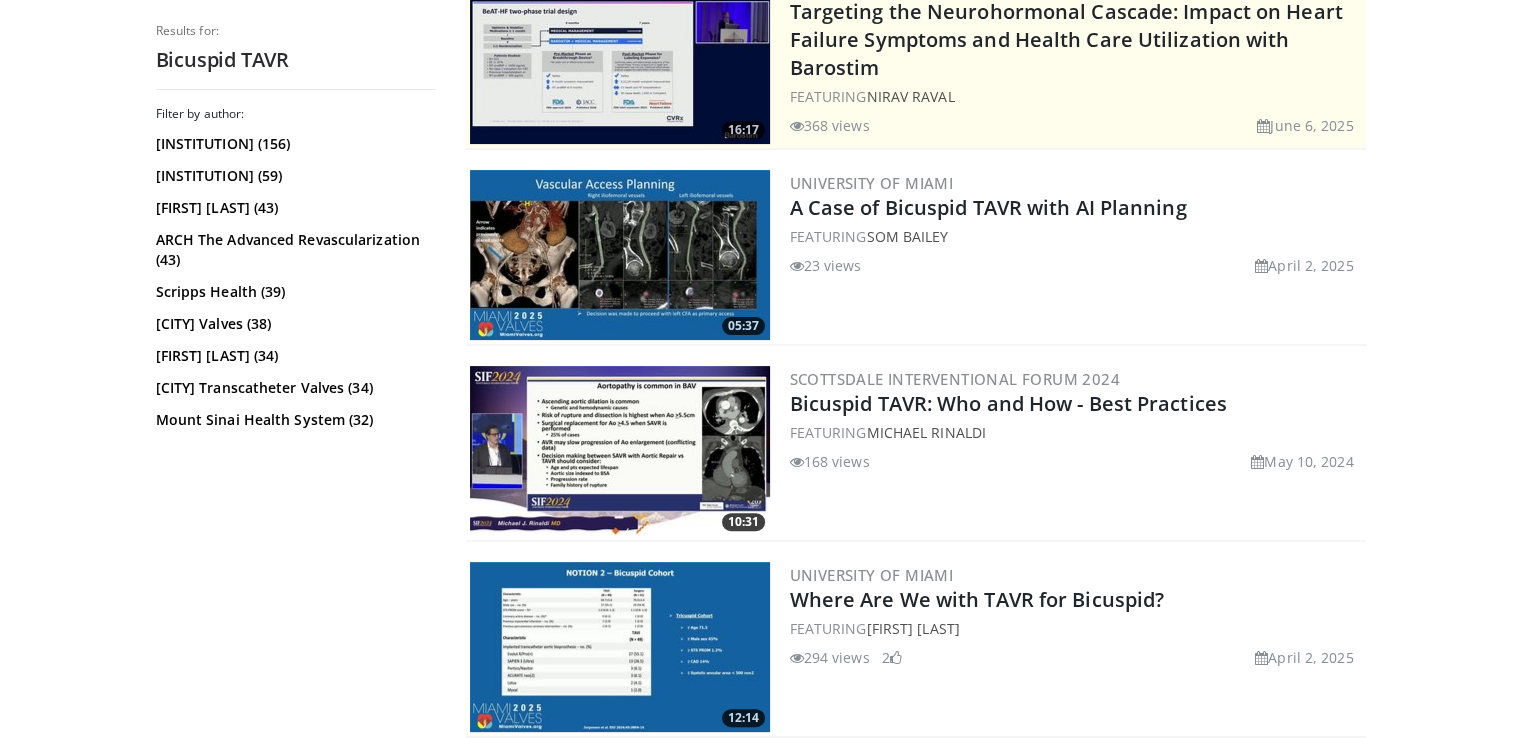 scroll, scrollTop: 460, scrollLeft: 0, axis: vertical 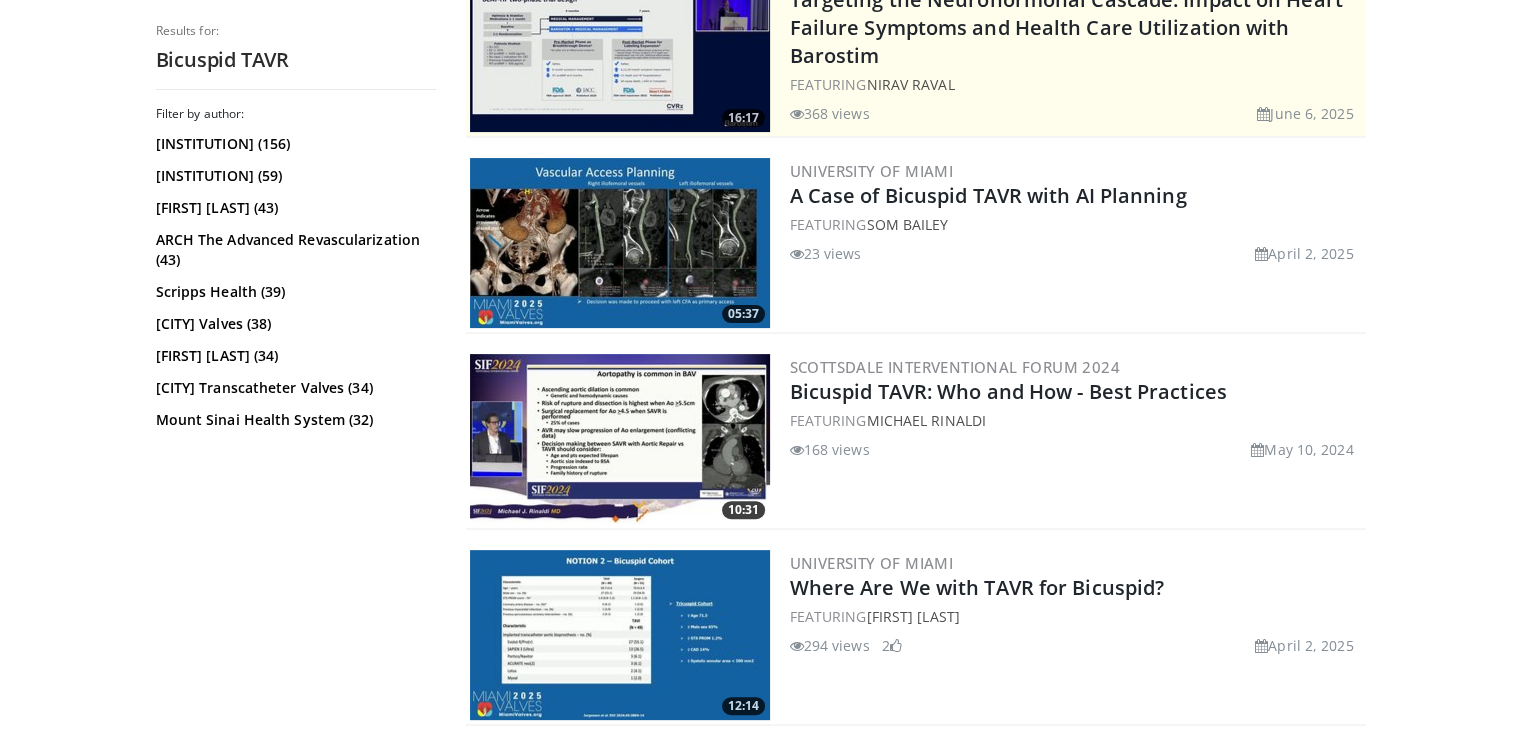 click at bounding box center [620, 243] 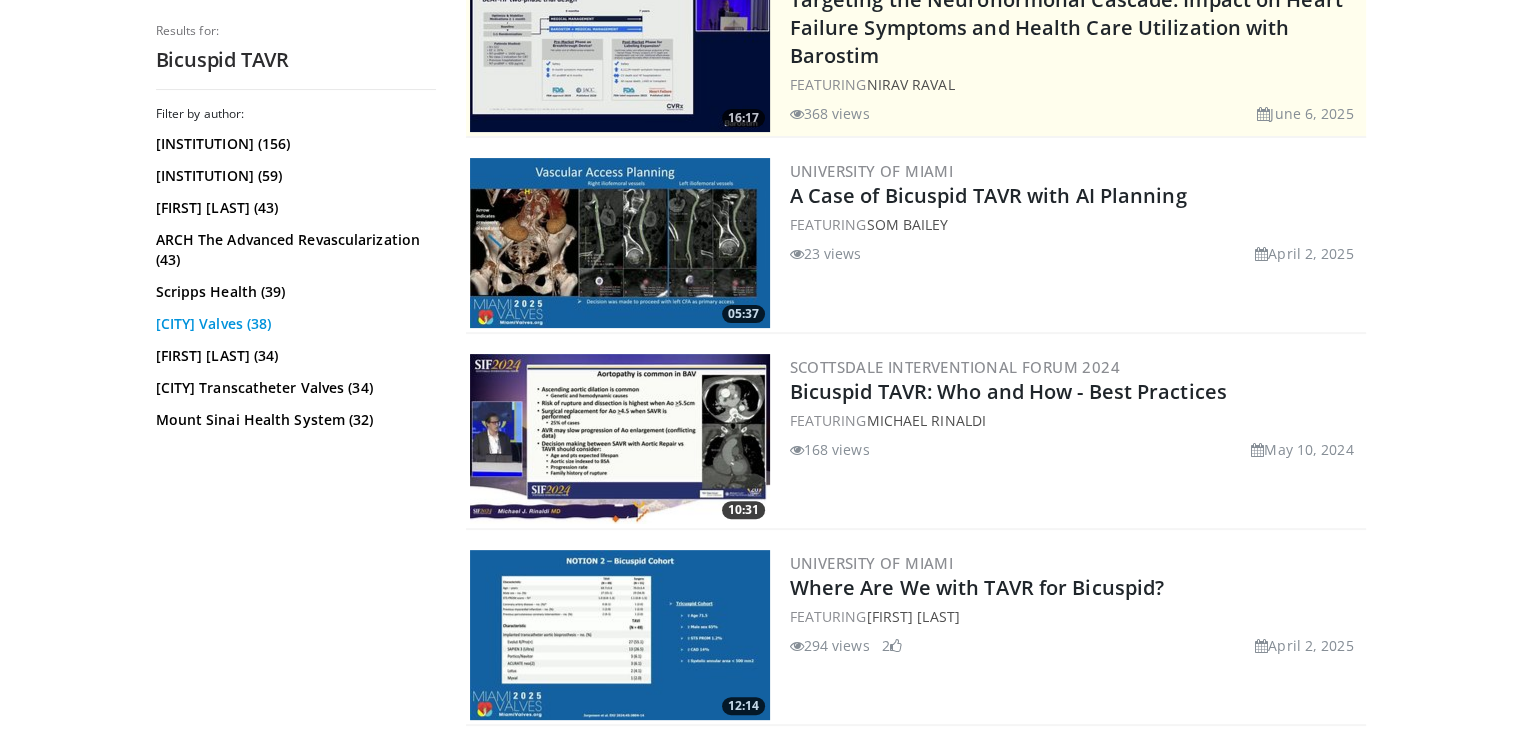 scroll, scrollTop: 0, scrollLeft: 0, axis: both 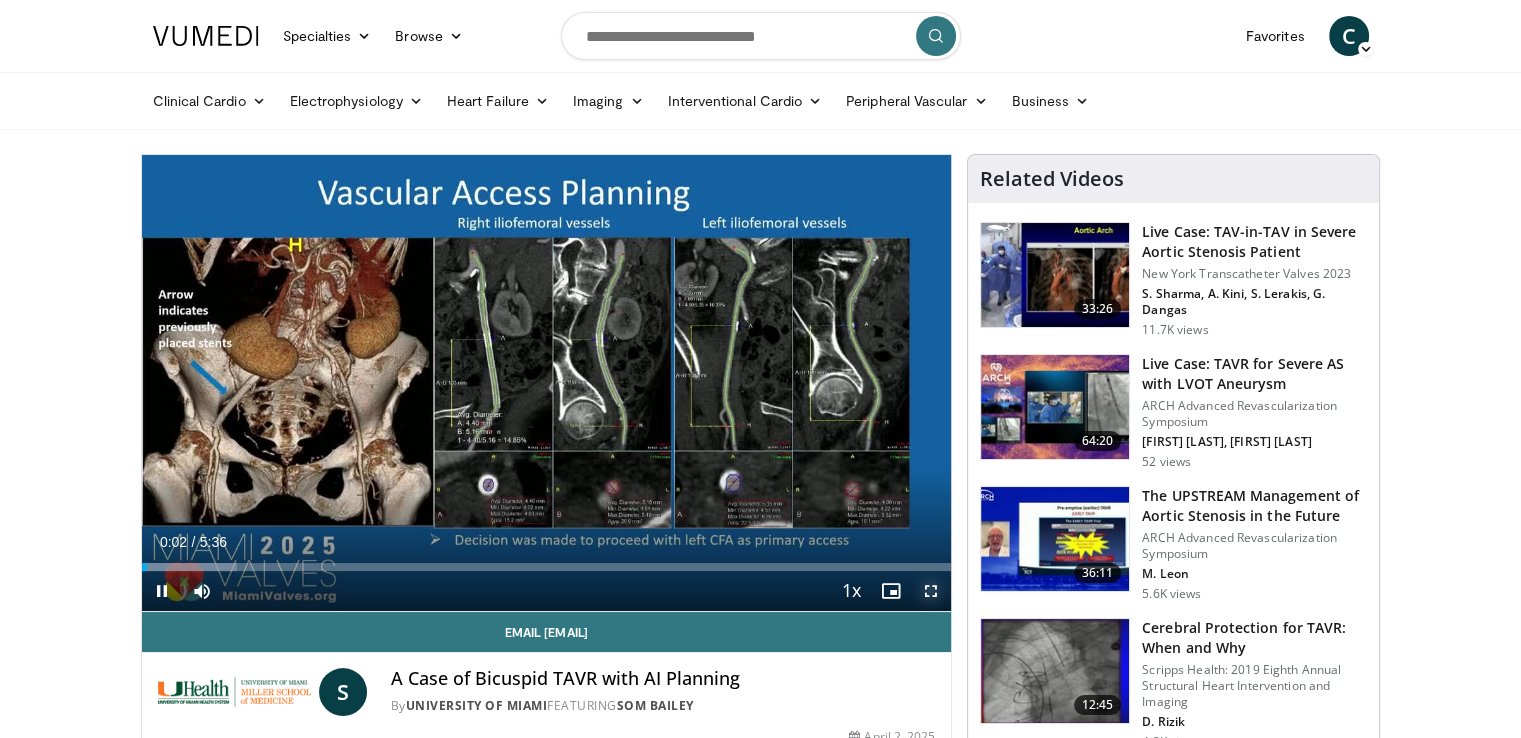 drag, startPoint x: 931, startPoint y: 593, endPoint x: 916, endPoint y: 596, distance: 15.297058 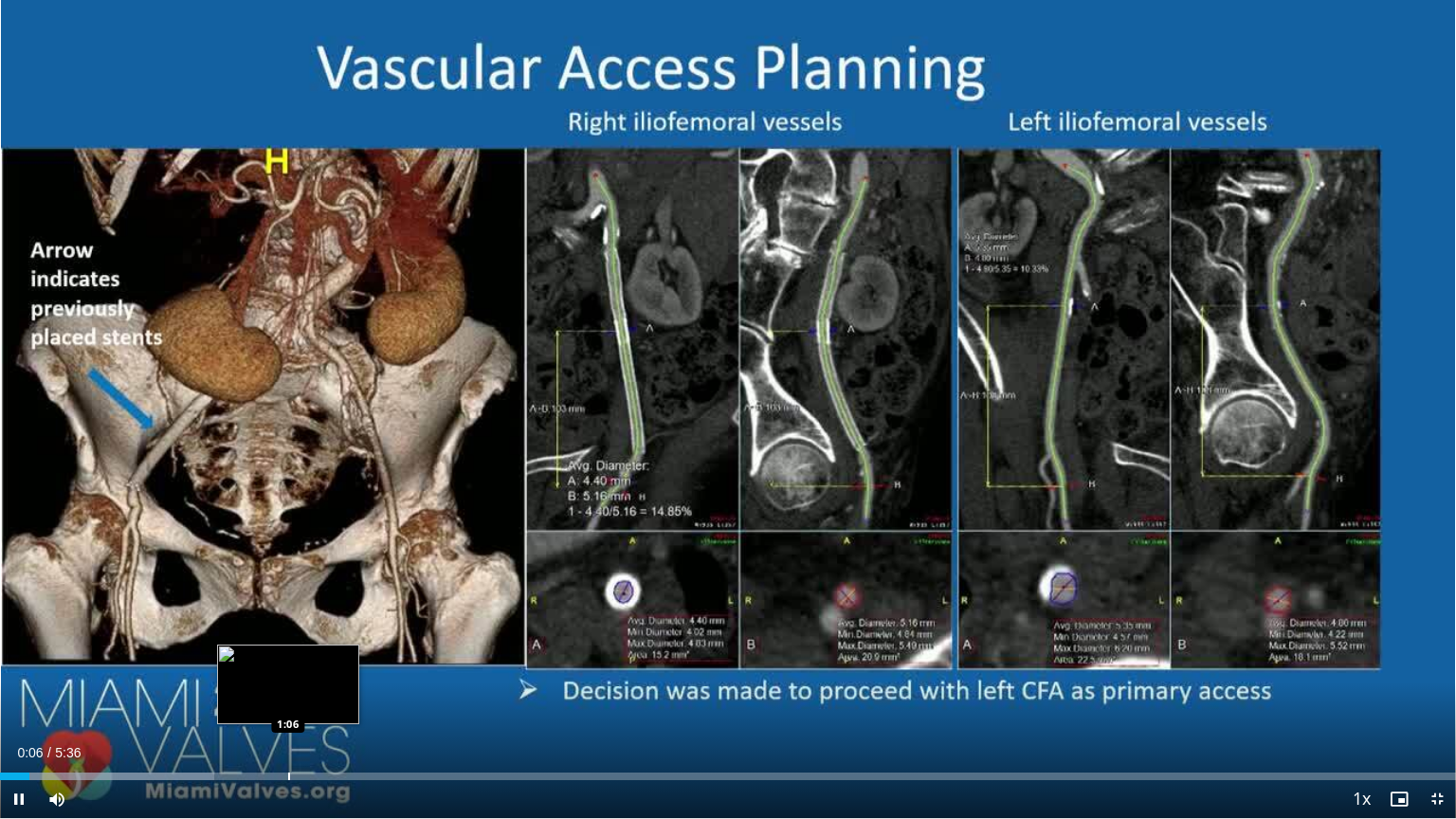 click on "Loaded :  14.74% 0:06 1:06" at bounding box center [728, 771] 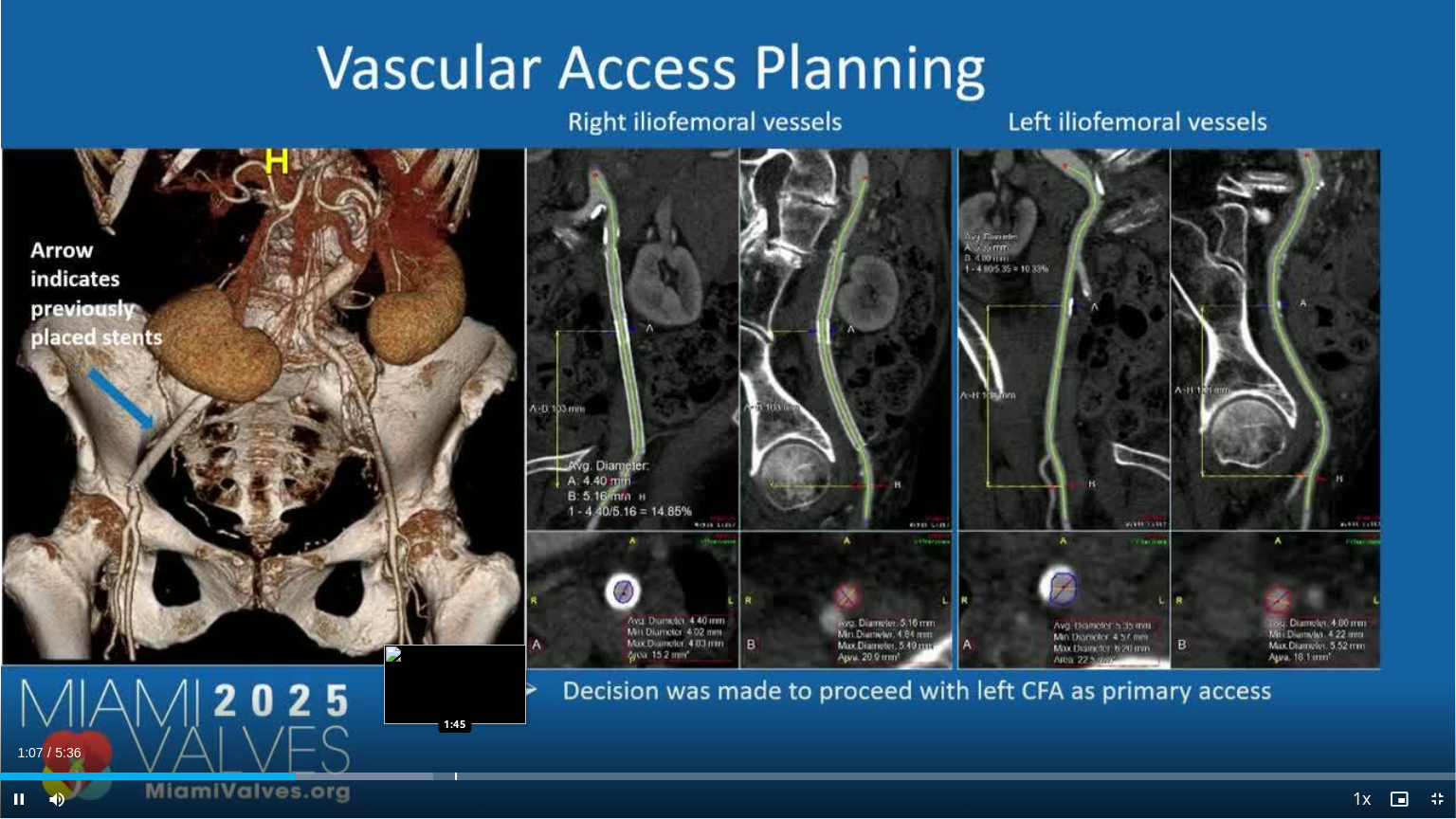 click at bounding box center (456, 776) 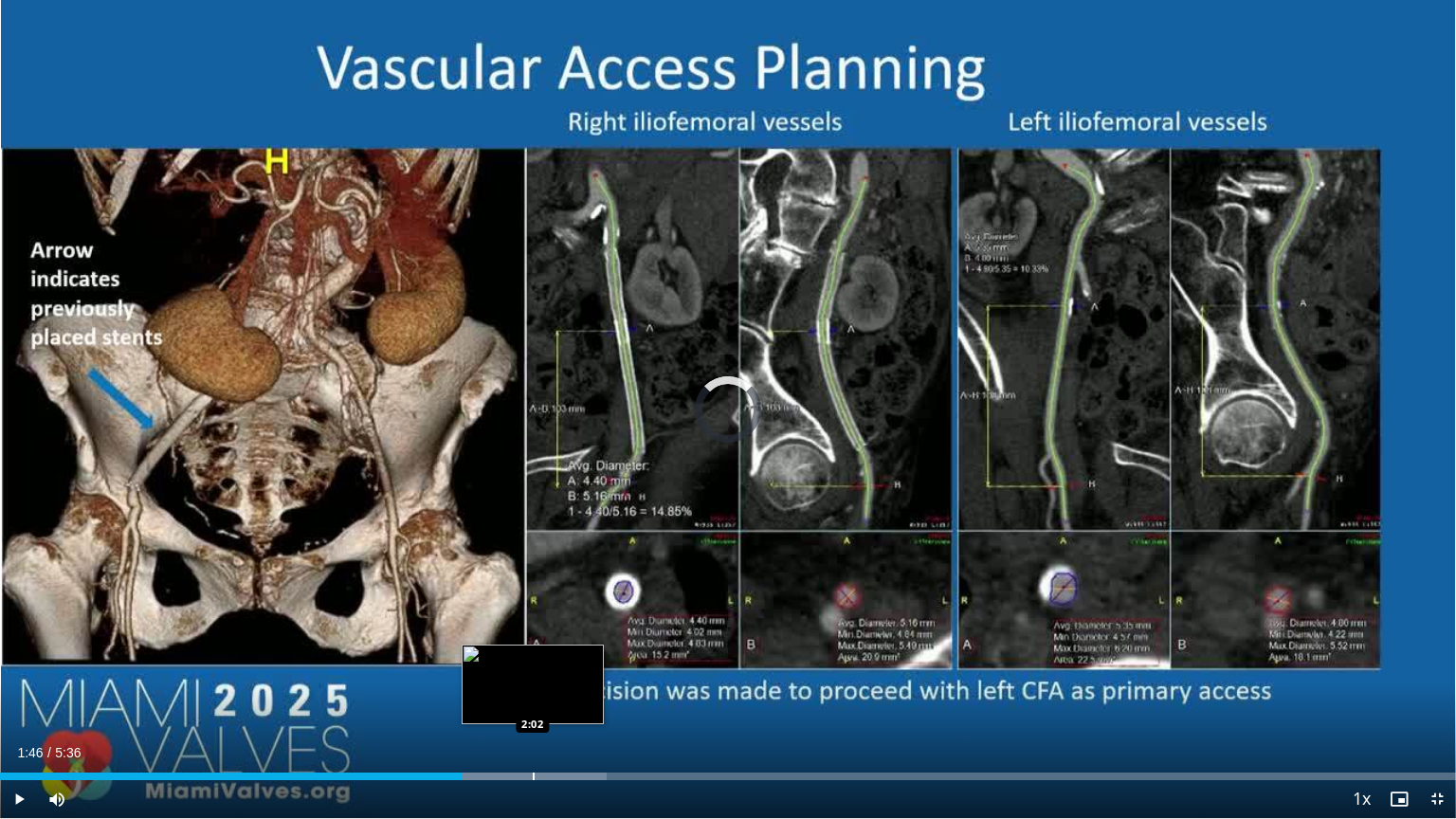 click at bounding box center (534, 776) 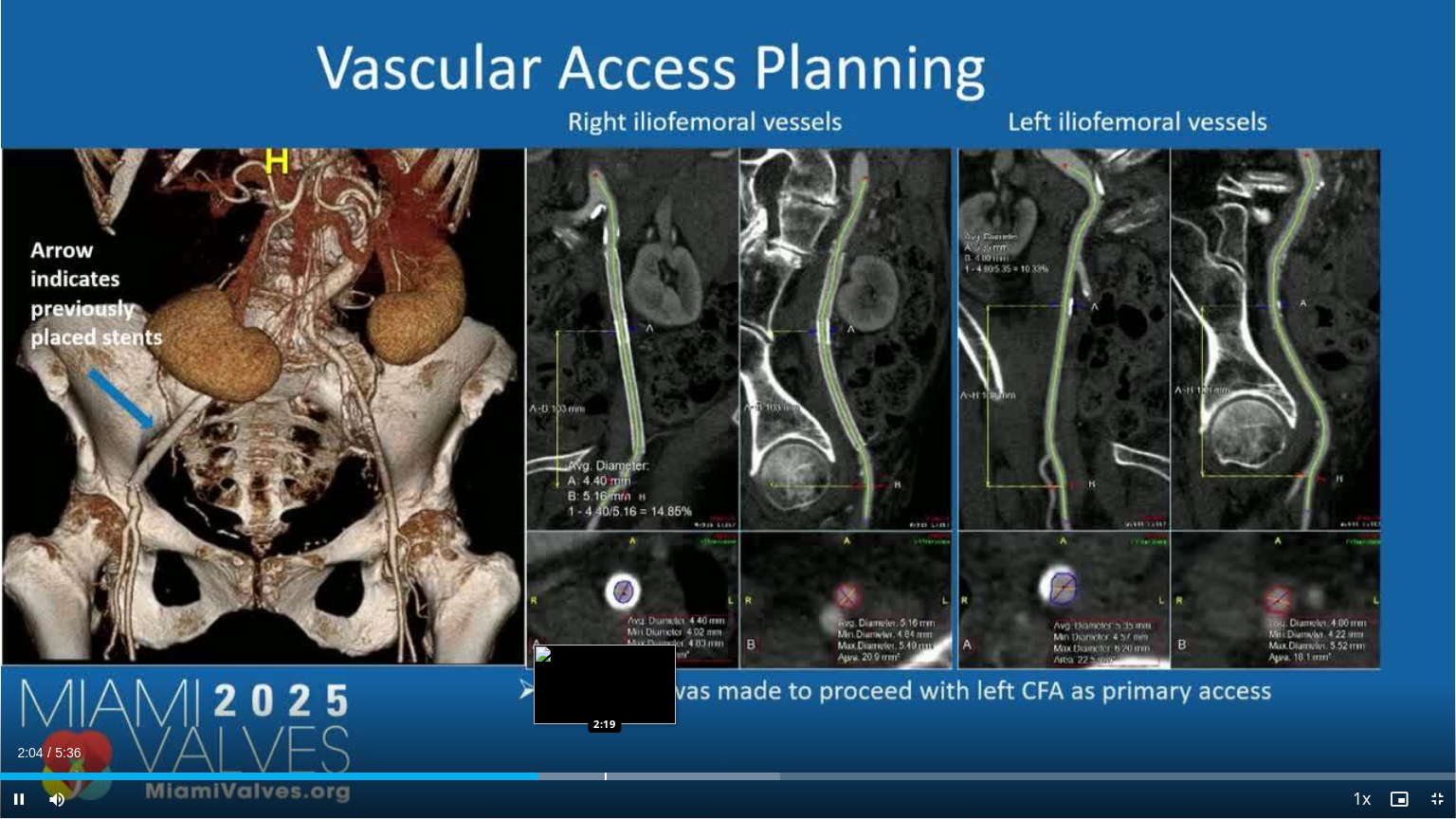 click at bounding box center [606, 776] 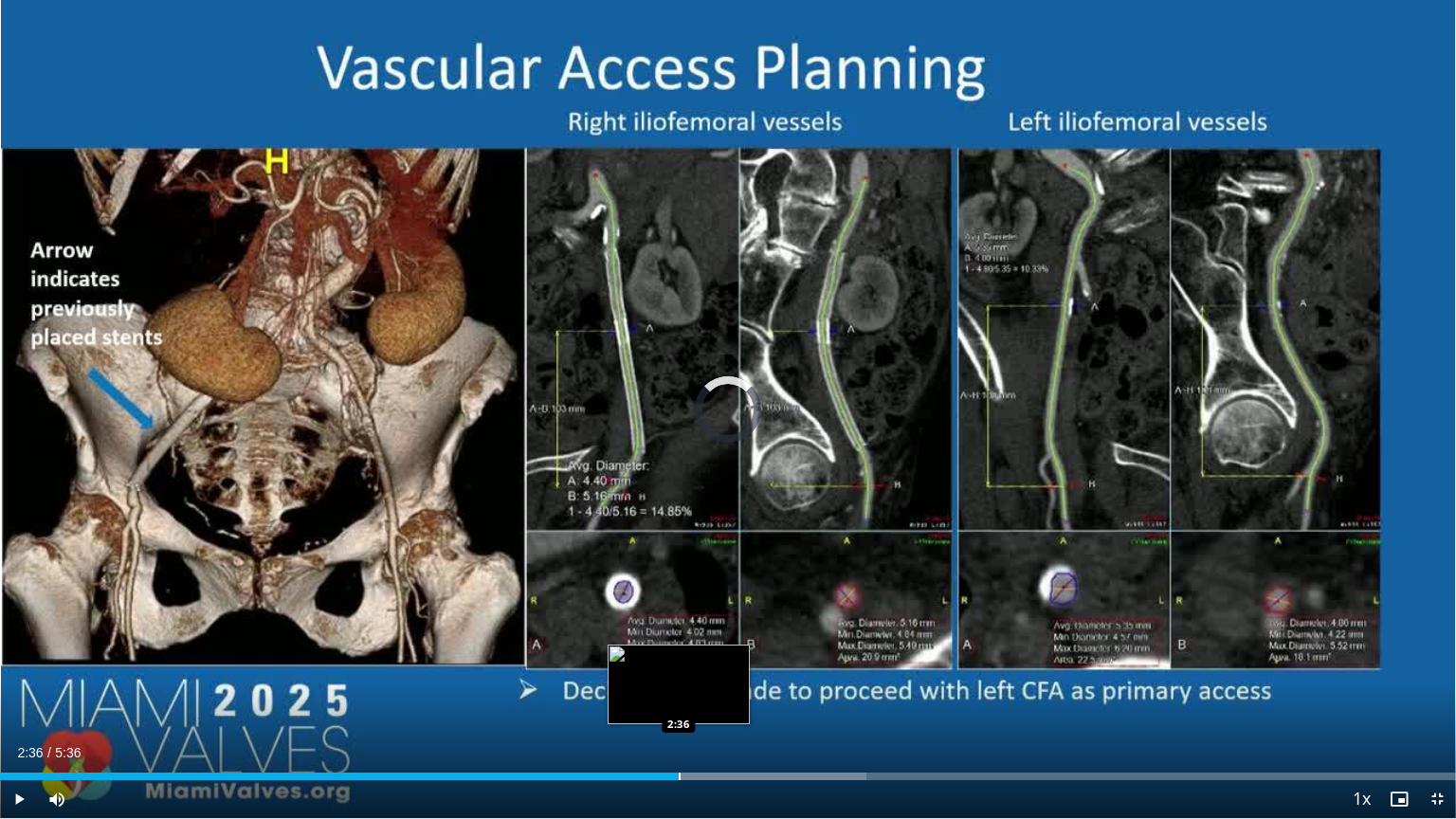 click at bounding box center [680, 776] 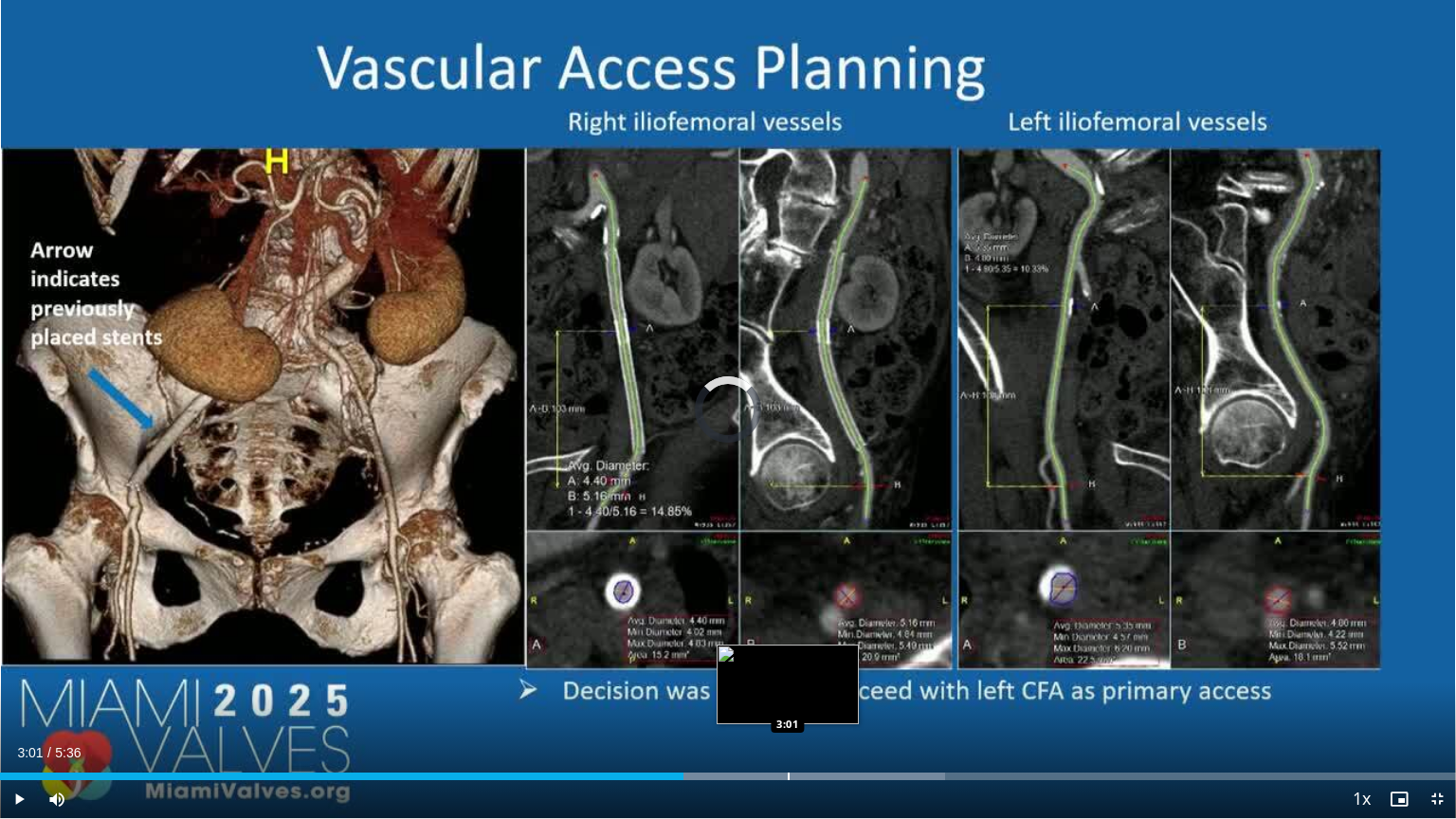 click at bounding box center (789, 776) 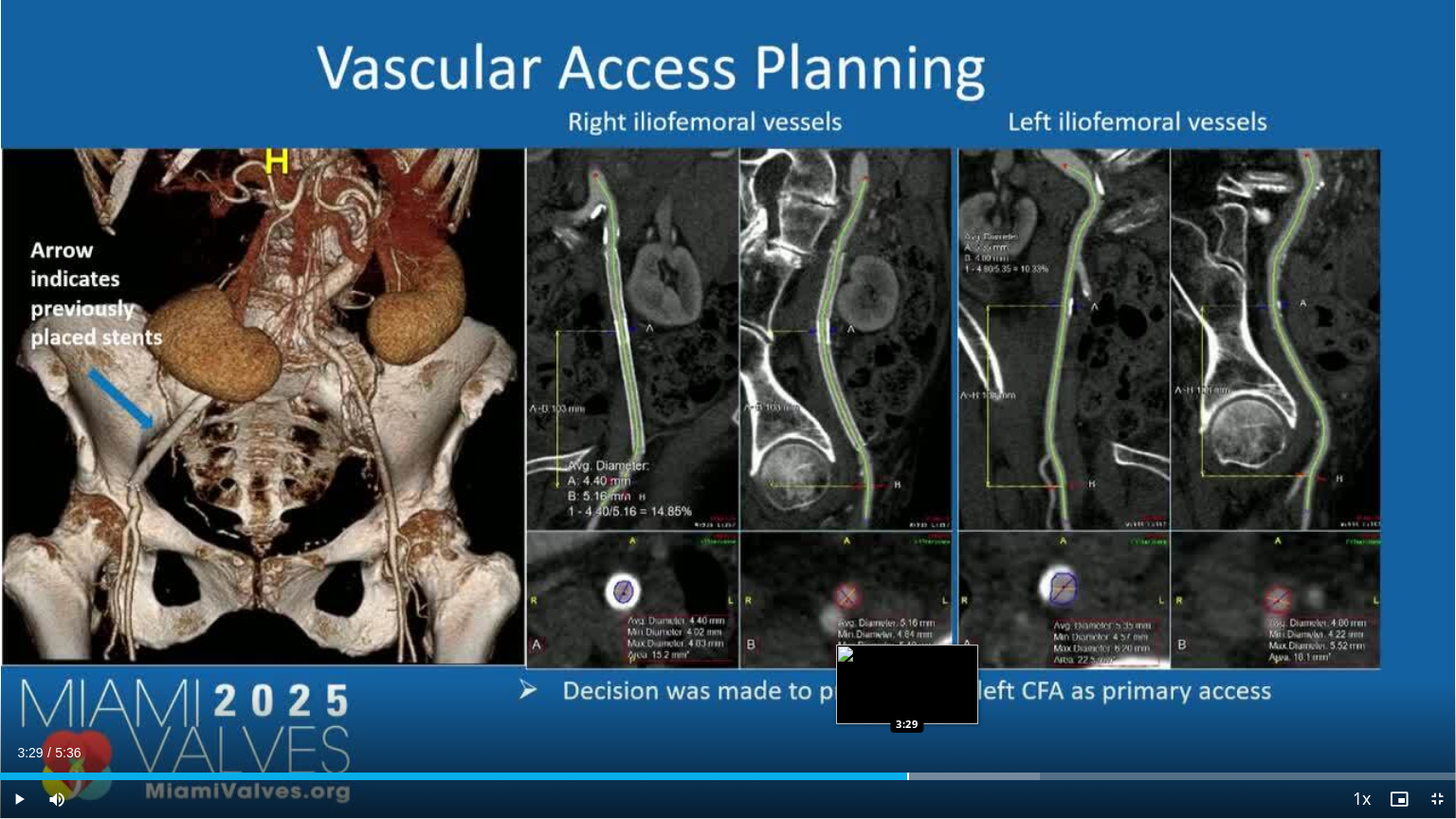 click at bounding box center (908, 776) 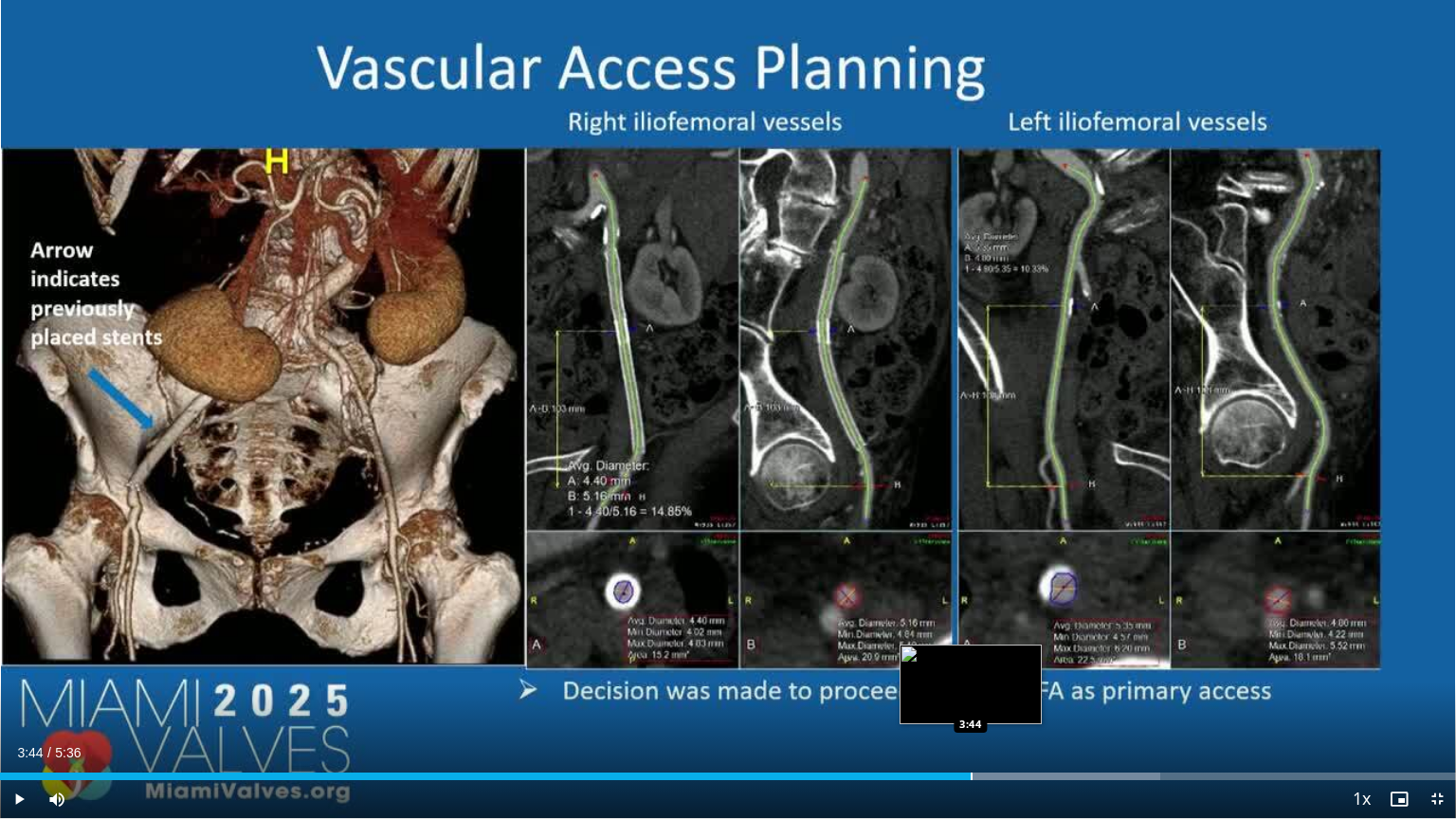 click at bounding box center (972, 776) 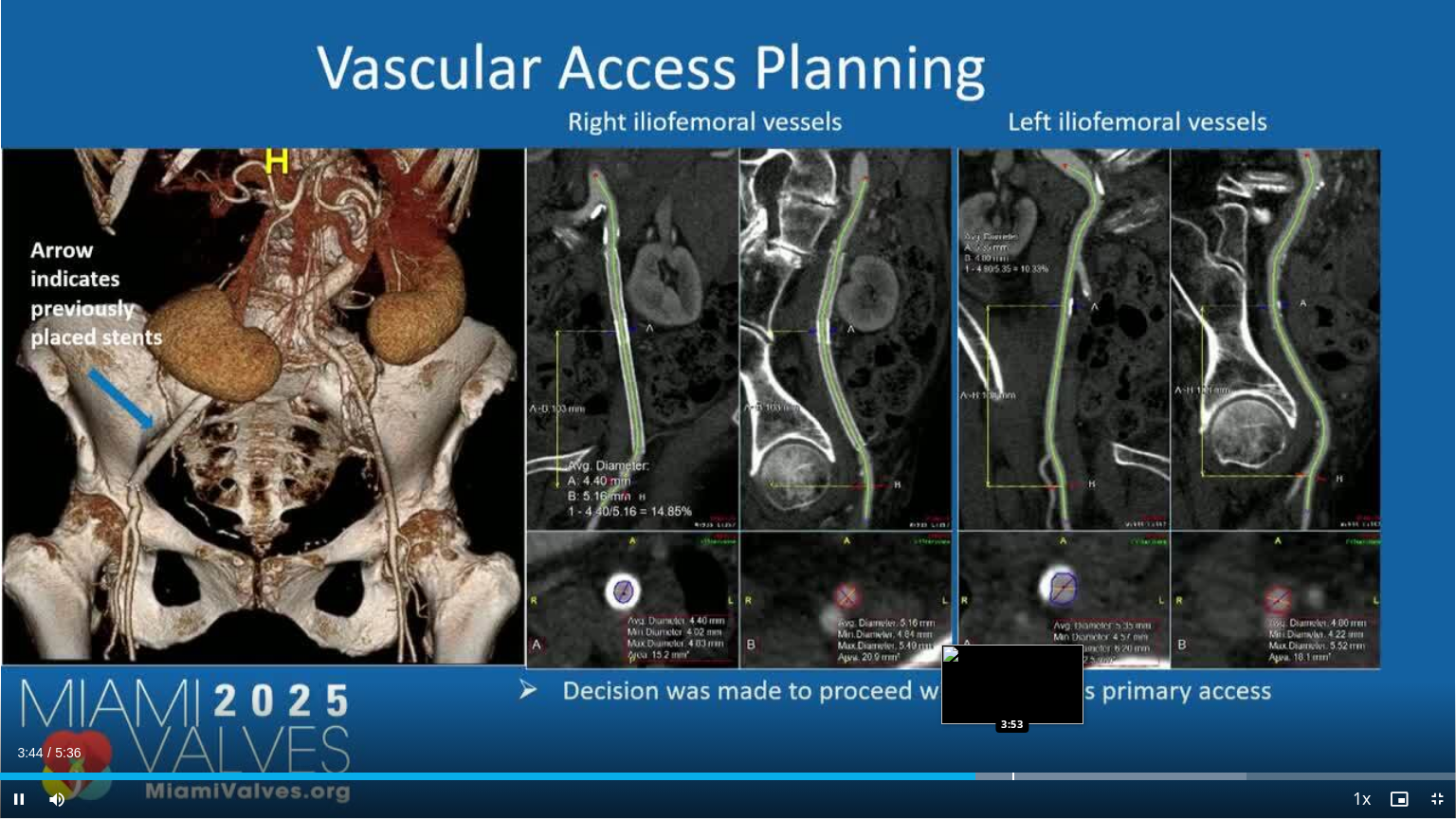 click on "Loaded :  85.60% 3:45 3:53" at bounding box center [728, 771] 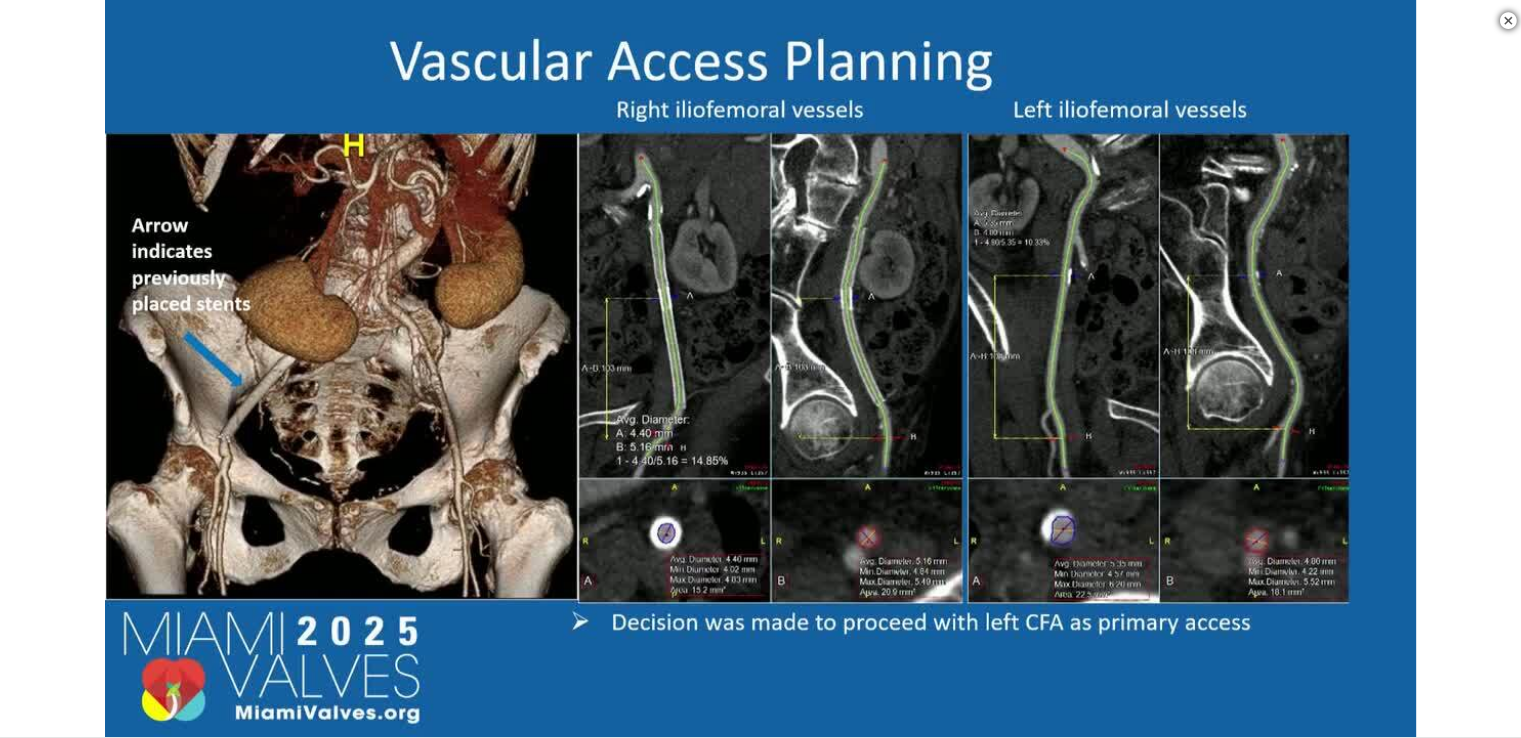 scroll, scrollTop: 0, scrollLeft: 0, axis: both 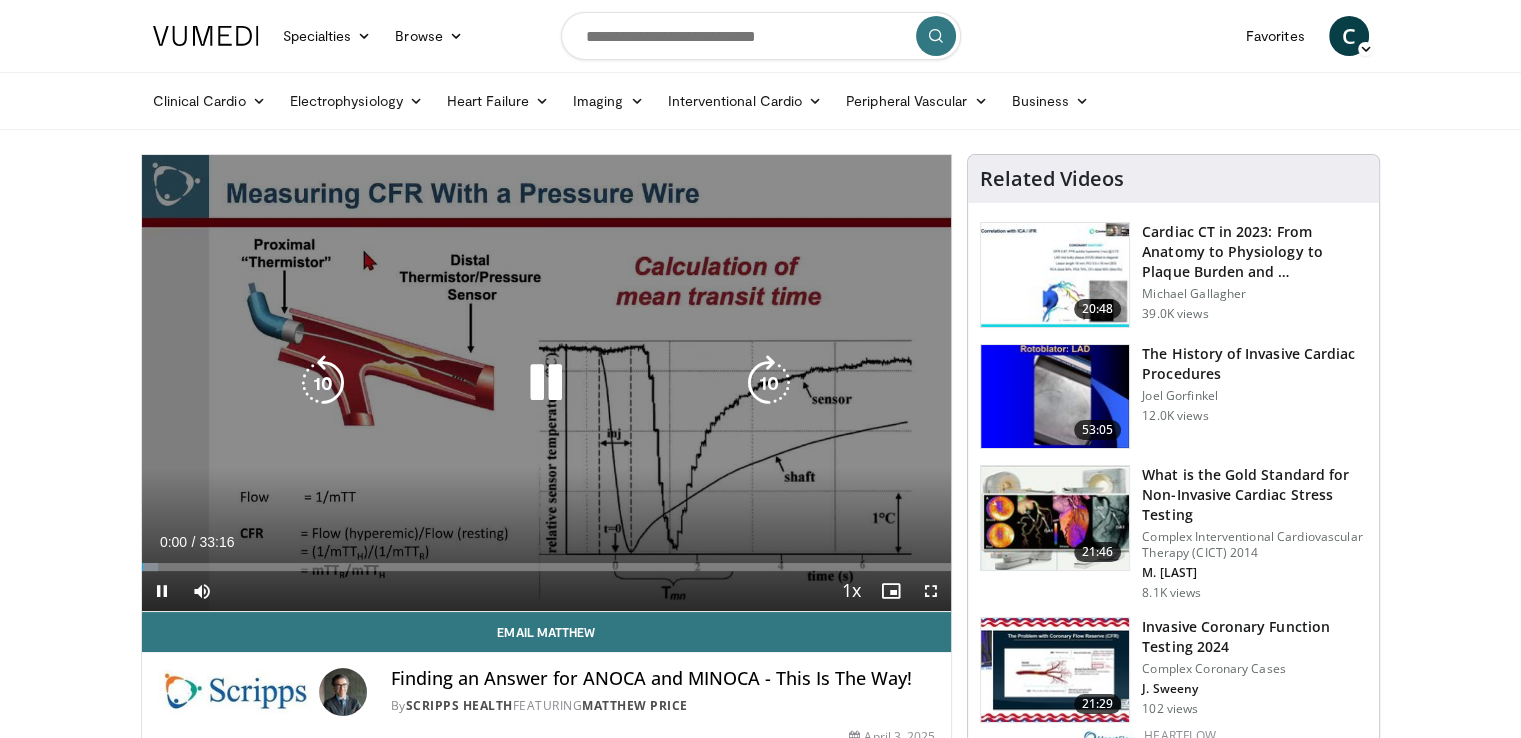 click at bounding box center (546, 383) 